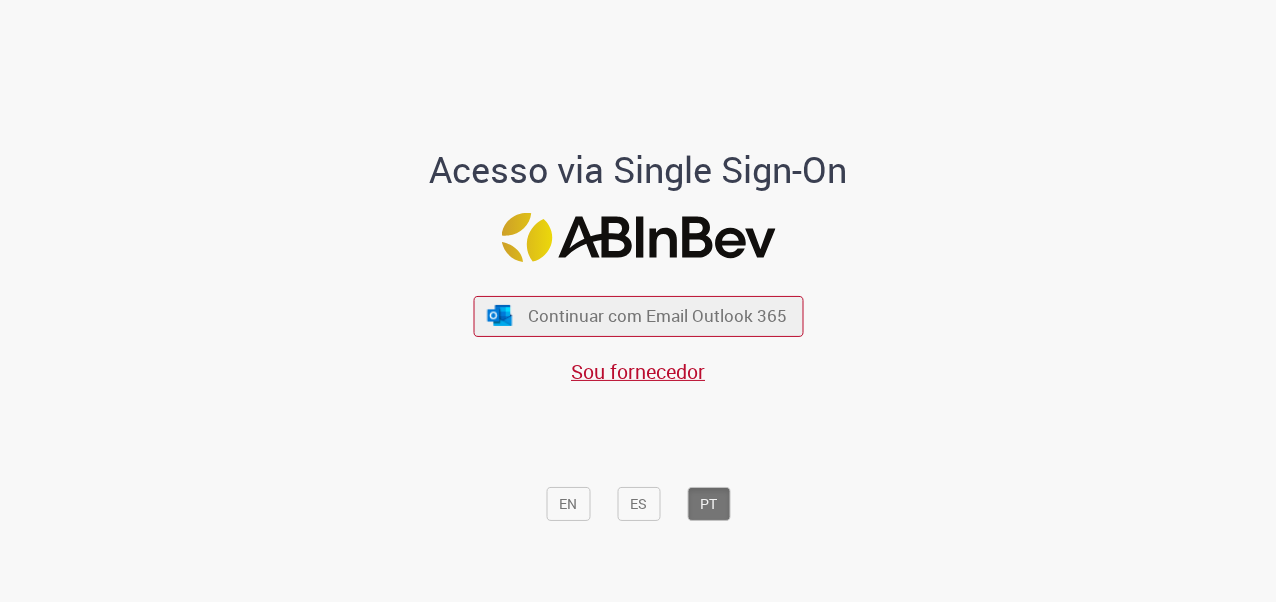scroll, scrollTop: 0, scrollLeft: 0, axis: both 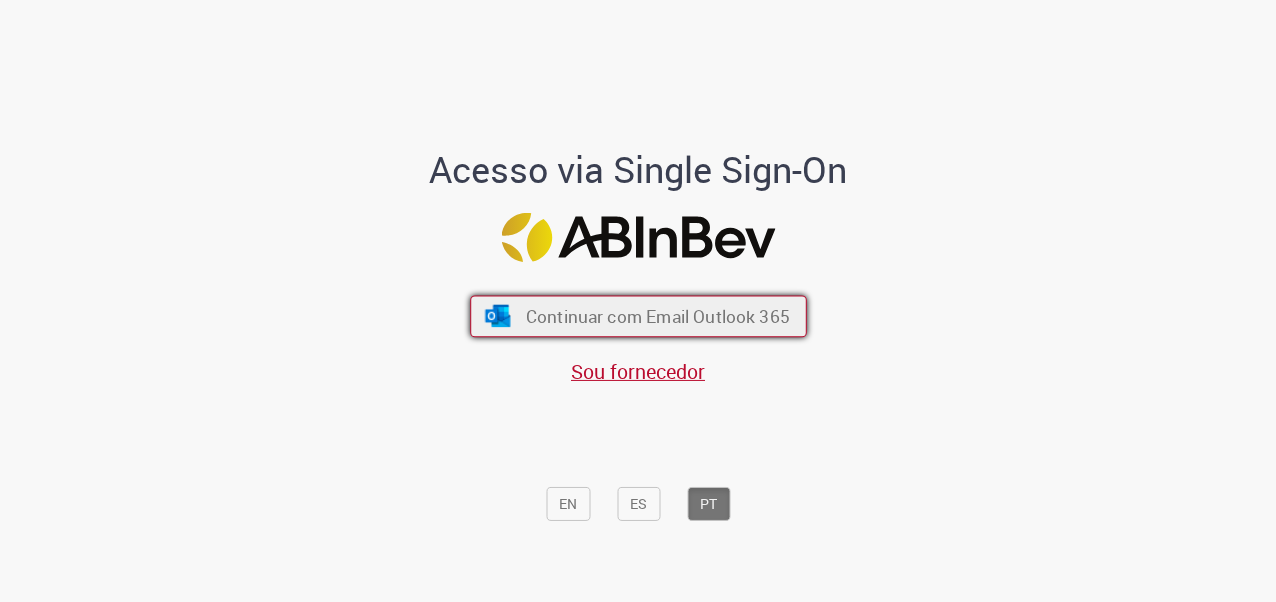click on "Continuar com Email Outlook 365" at bounding box center [657, 315] 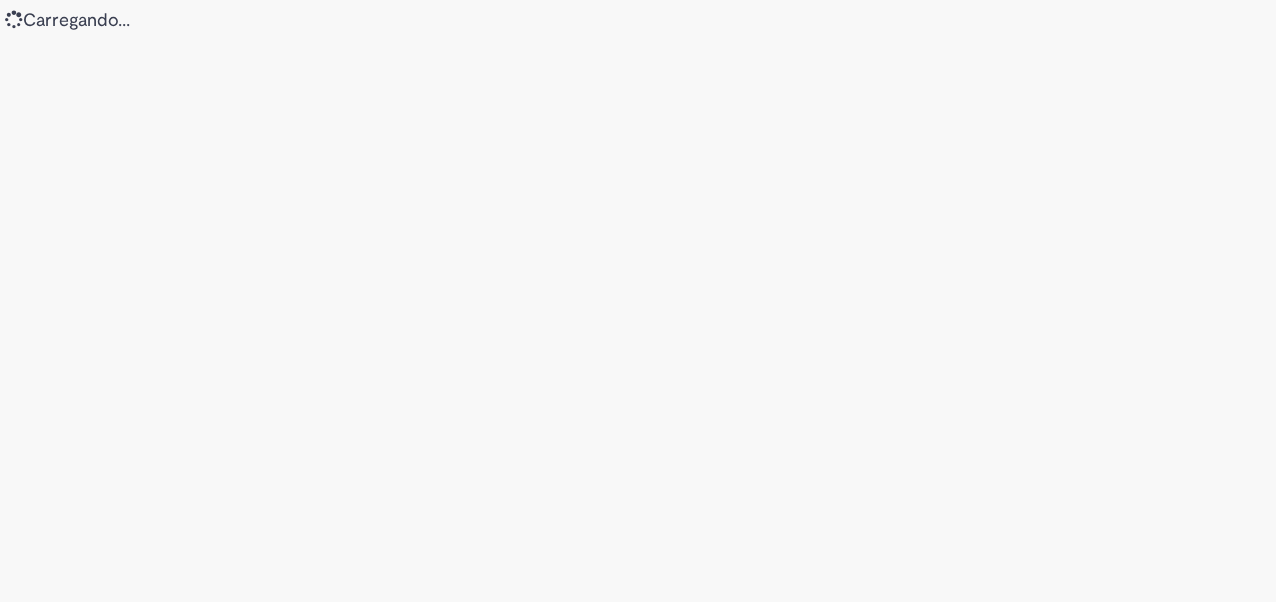 scroll, scrollTop: 0, scrollLeft: 0, axis: both 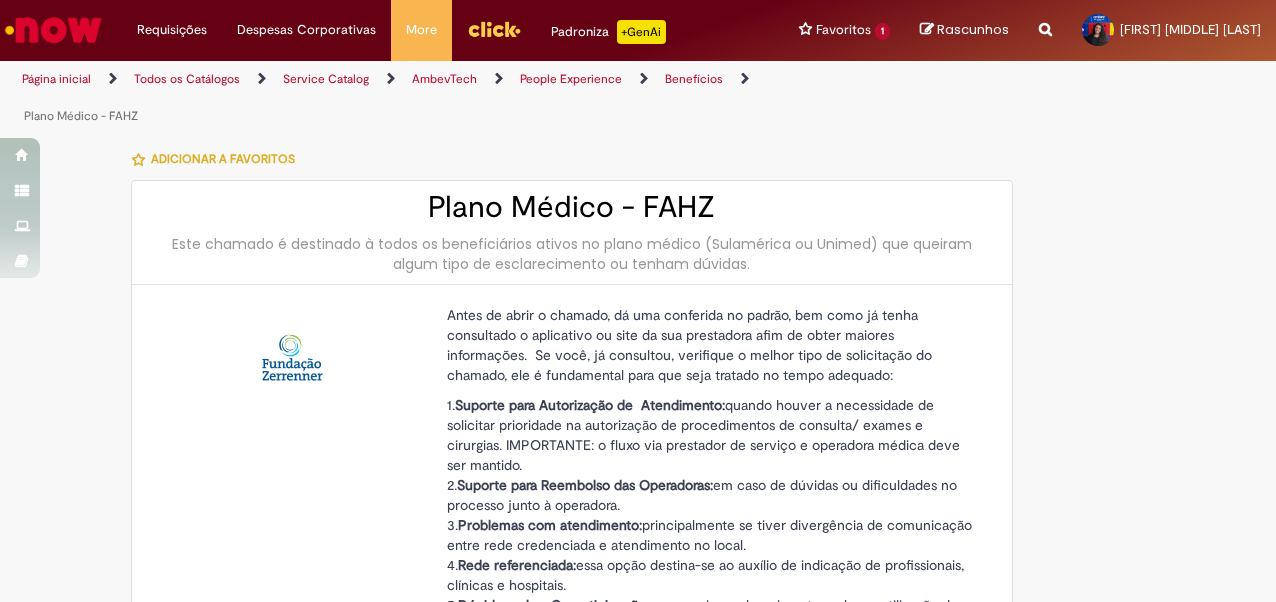 type on "********" 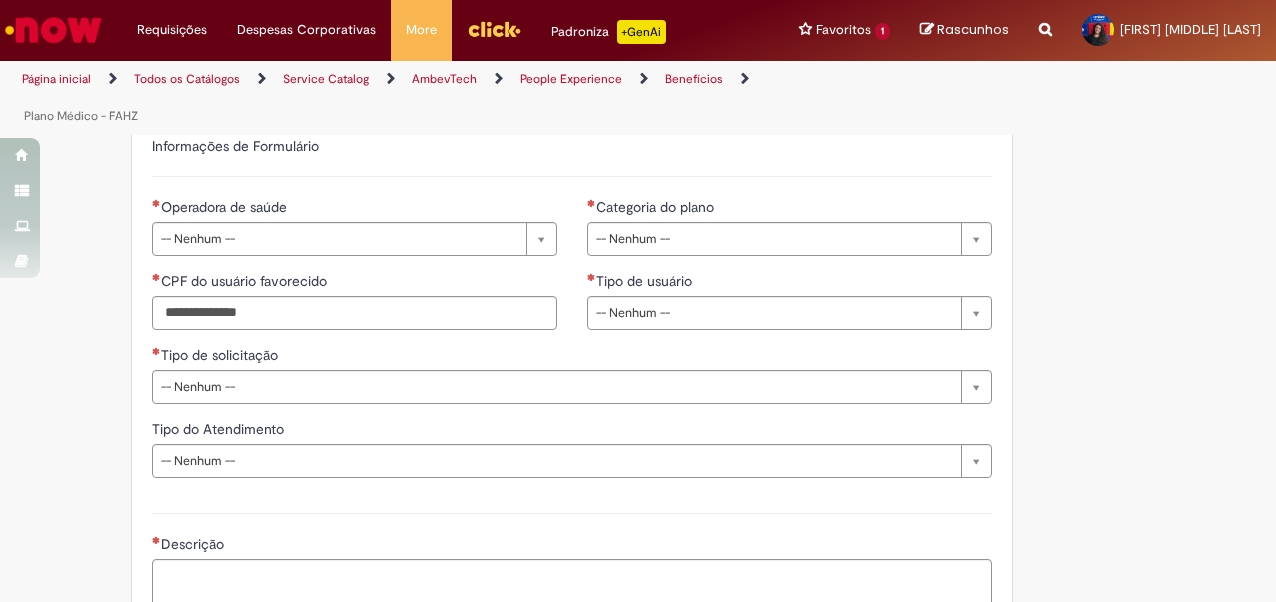 scroll, scrollTop: 1152, scrollLeft: 0, axis: vertical 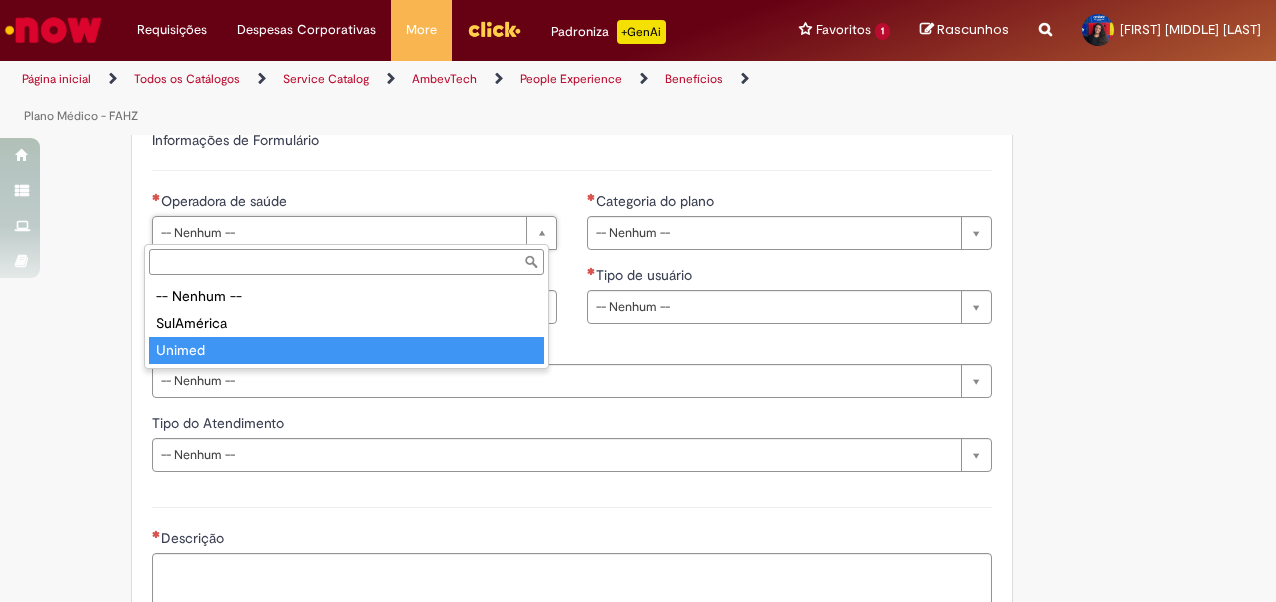 type on "******" 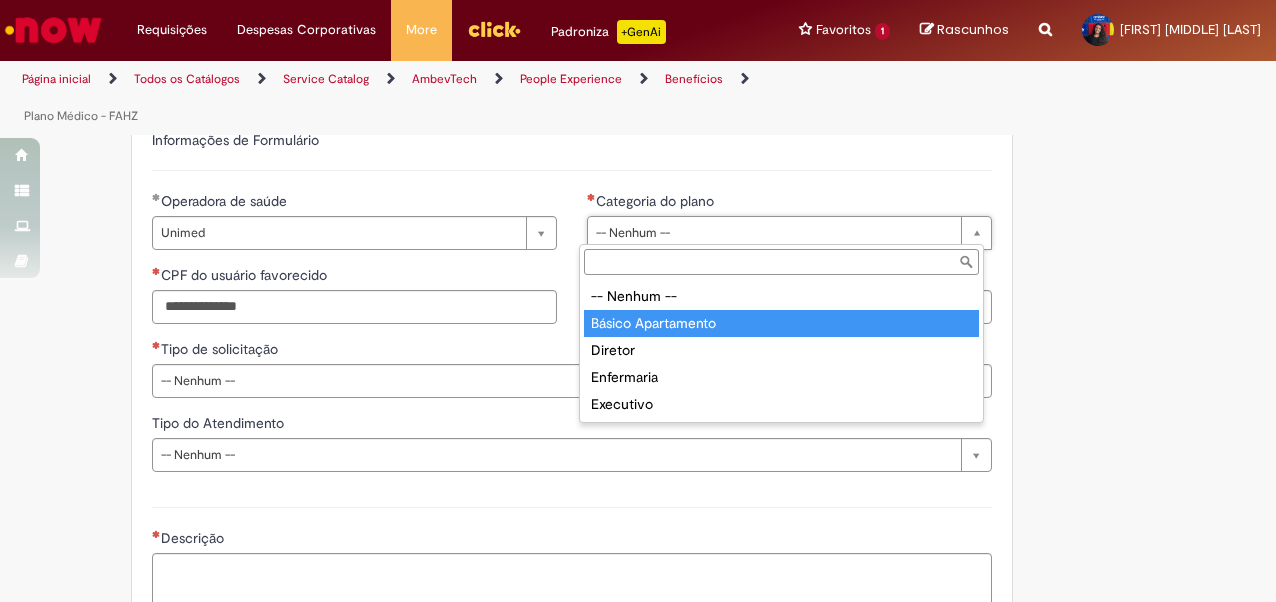 type on "**********" 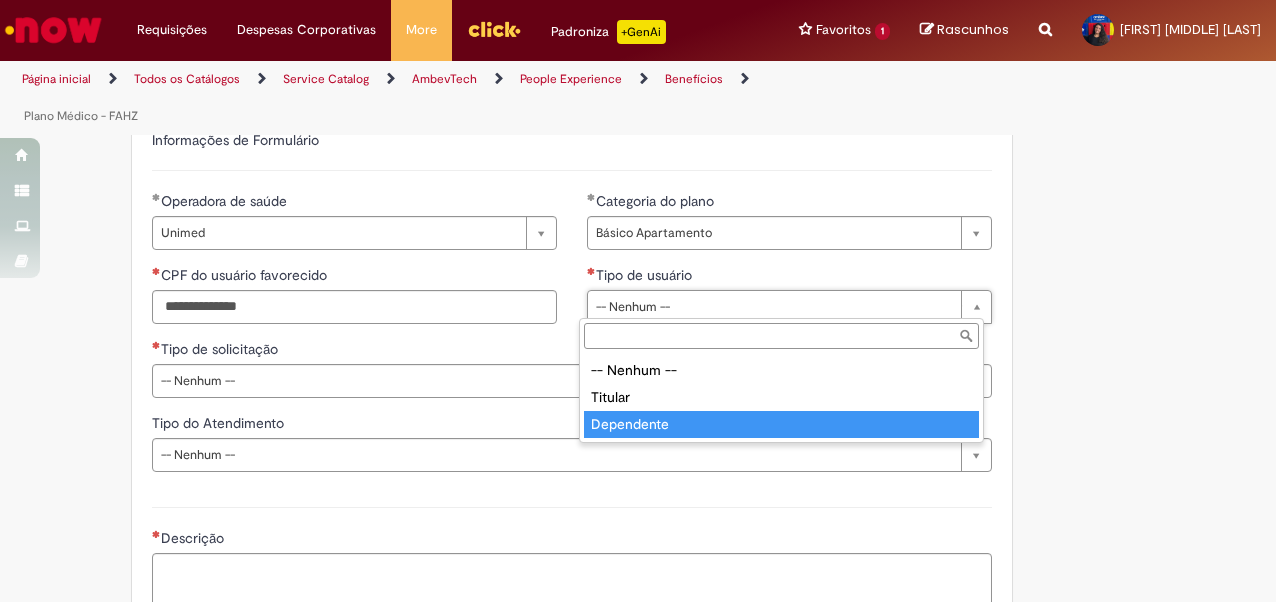 type on "**********" 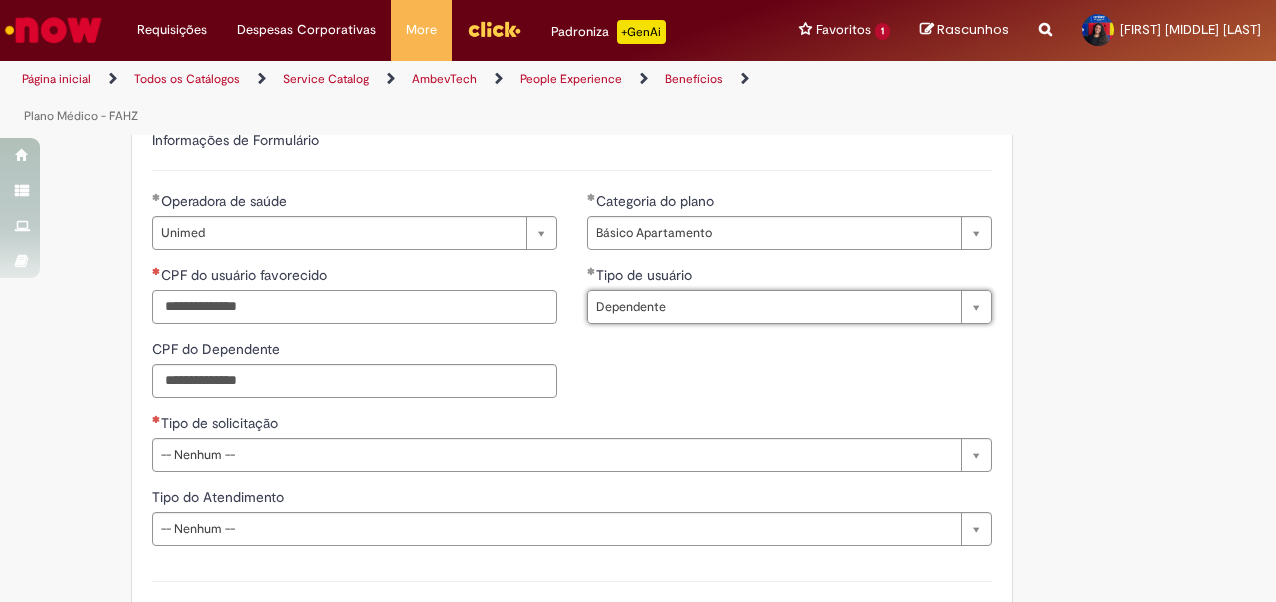 click on "CPF do usuário favorecido" at bounding box center [354, 307] 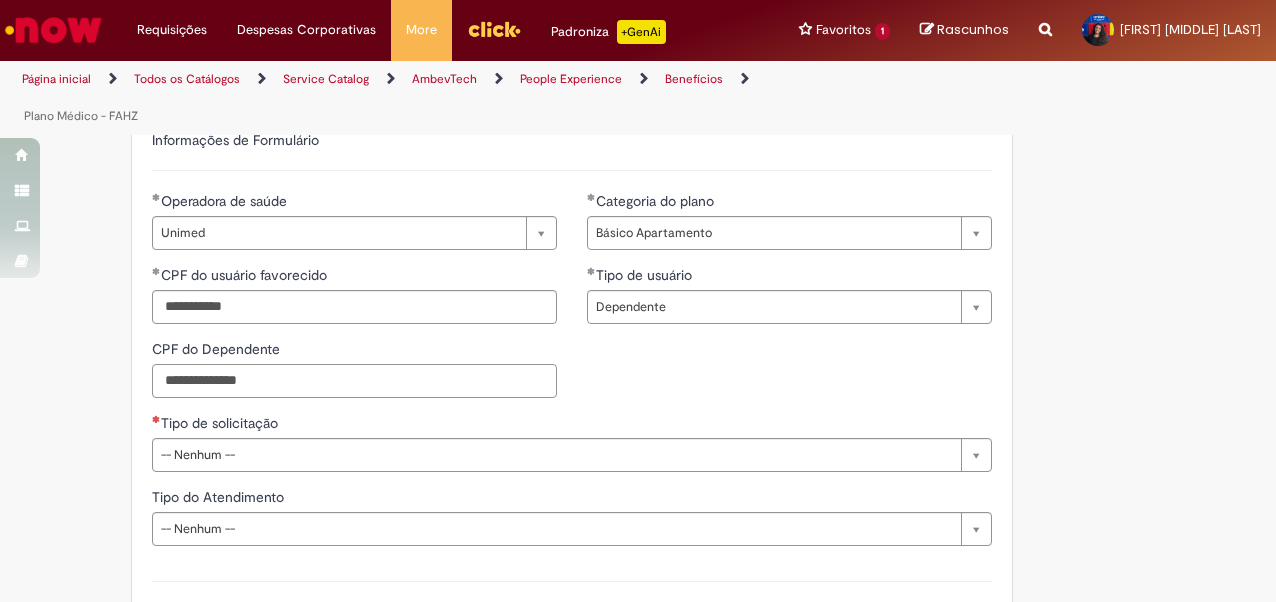 type on "**********" 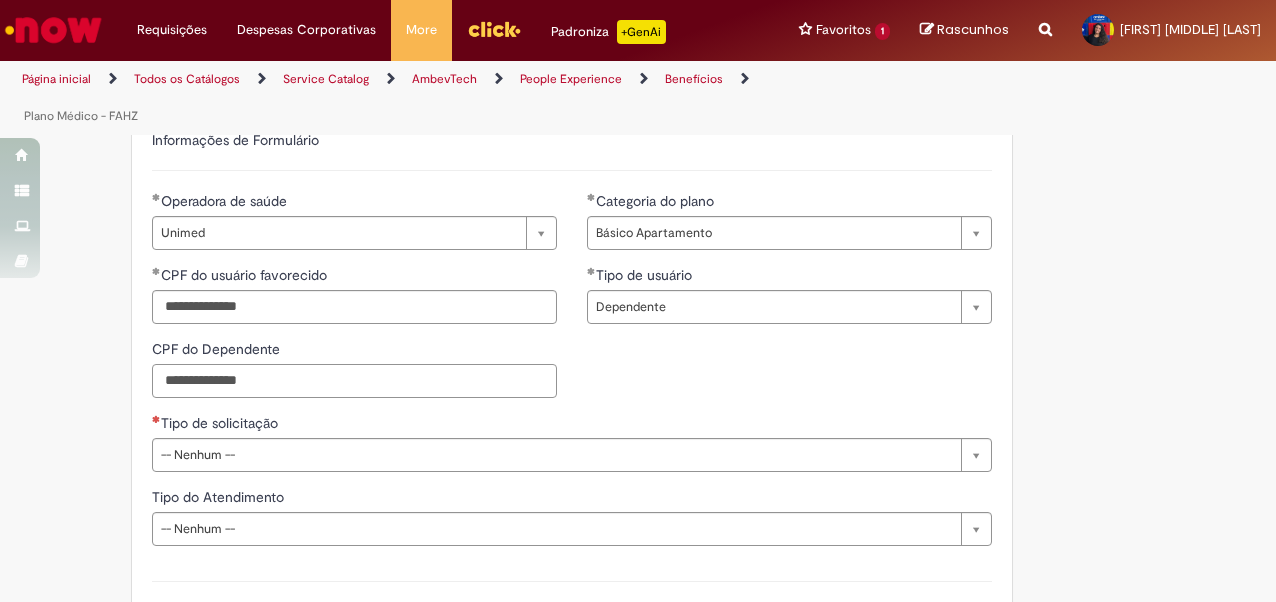 click on "CPF do Dependente" at bounding box center [354, 381] 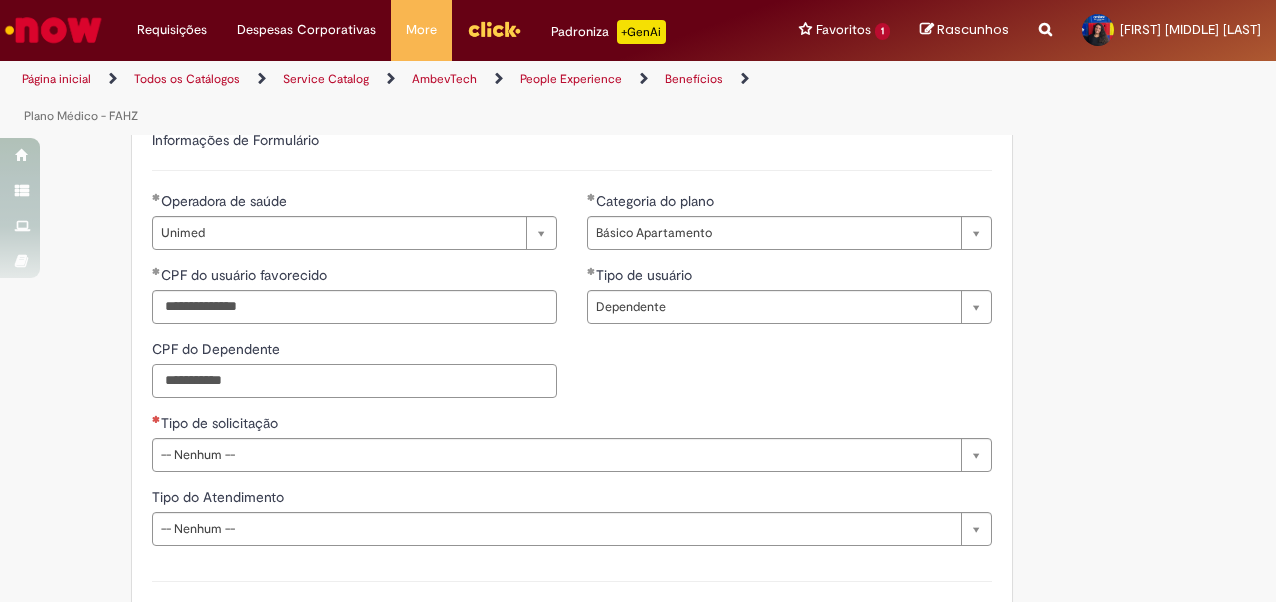 type on "**********" 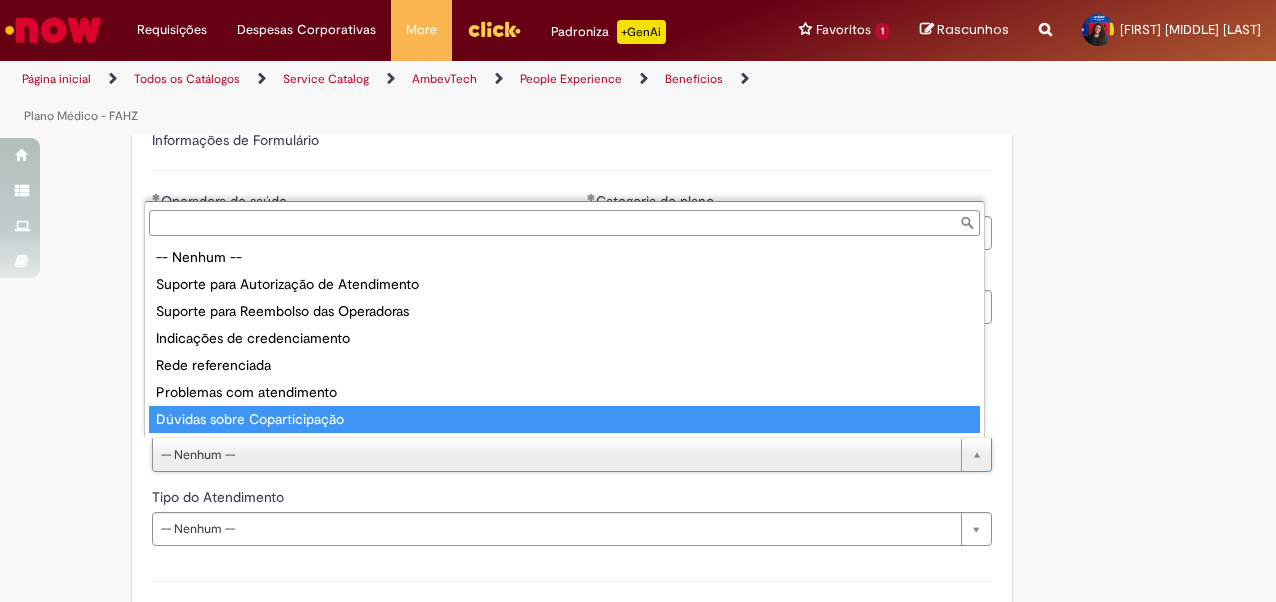 type on "**********" 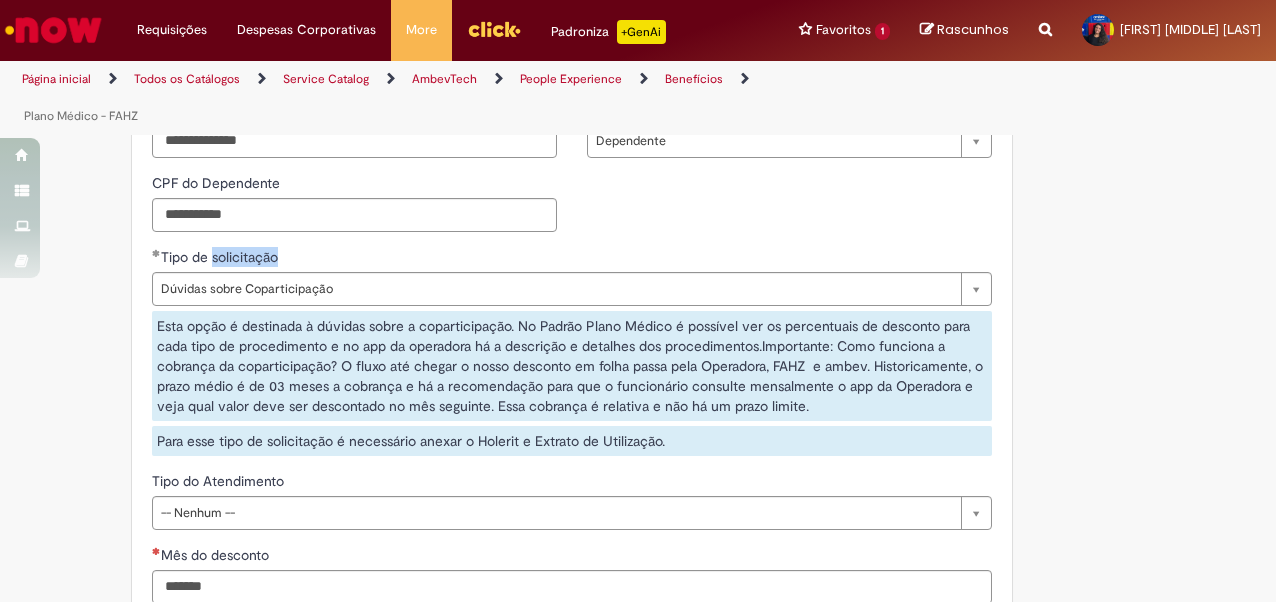scroll, scrollTop: 1373, scrollLeft: 0, axis: vertical 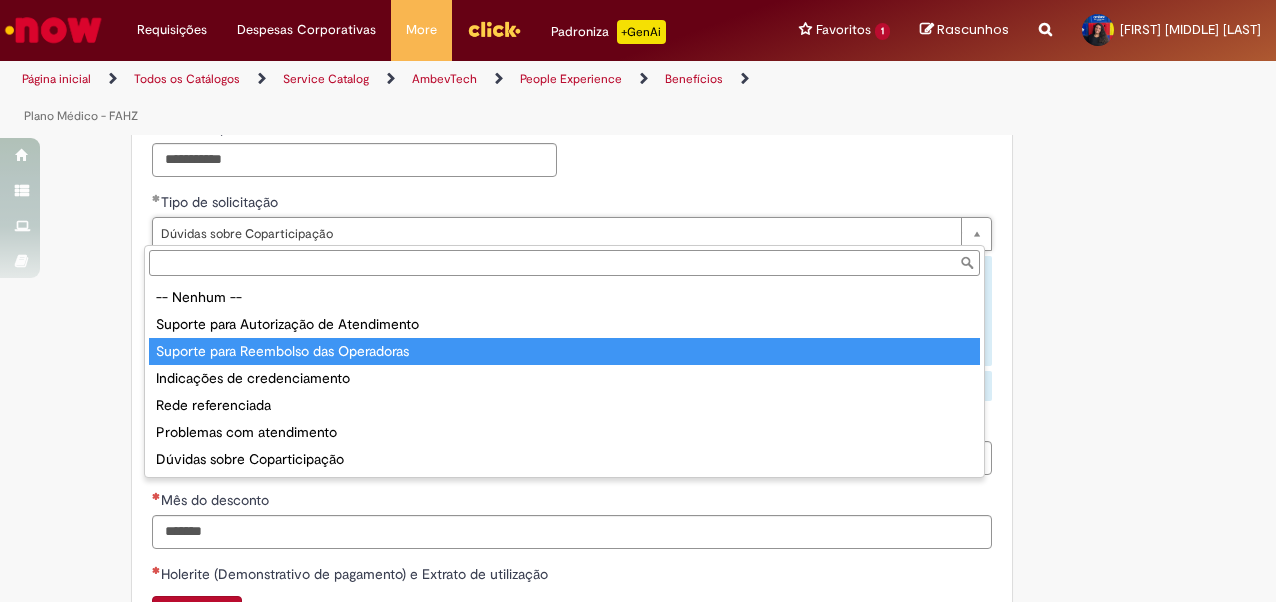 type on "**********" 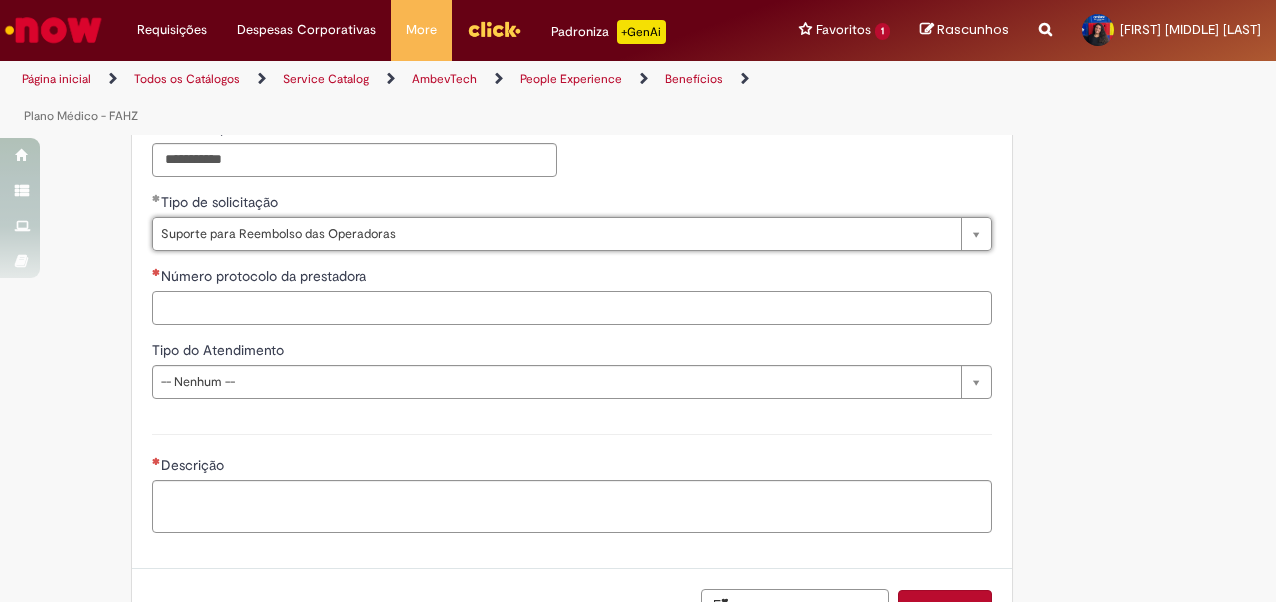 click on "Número protocolo da prestadora" at bounding box center [572, 308] 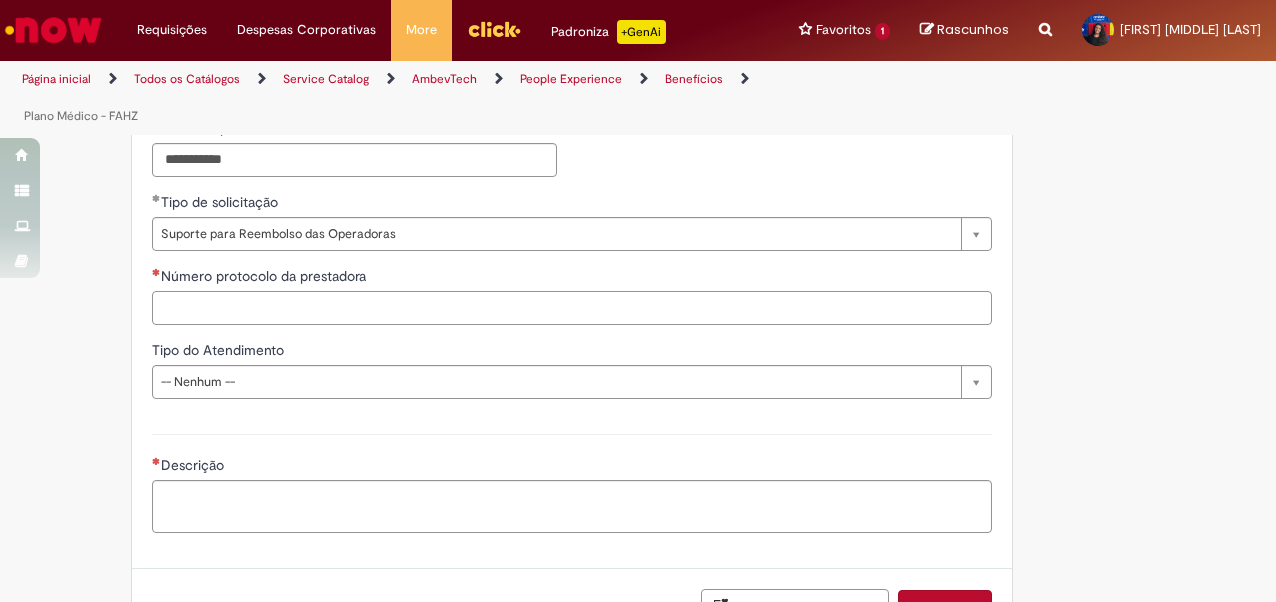 scroll, scrollTop: 0, scrollLeft: 0, axis: both 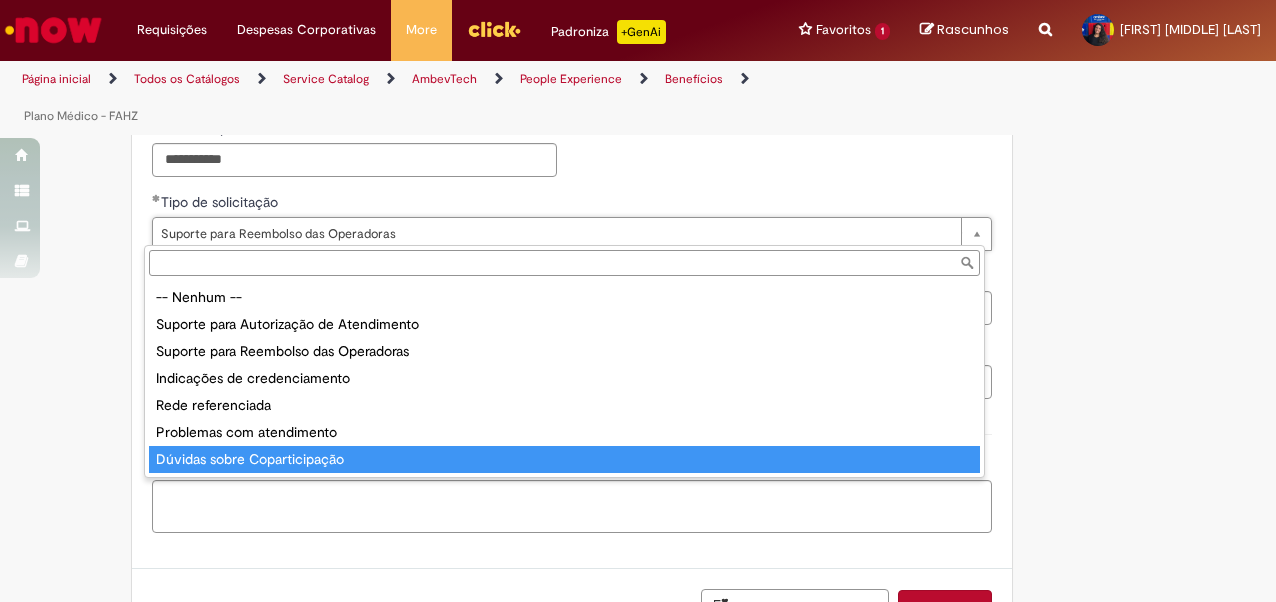 type on "**********" 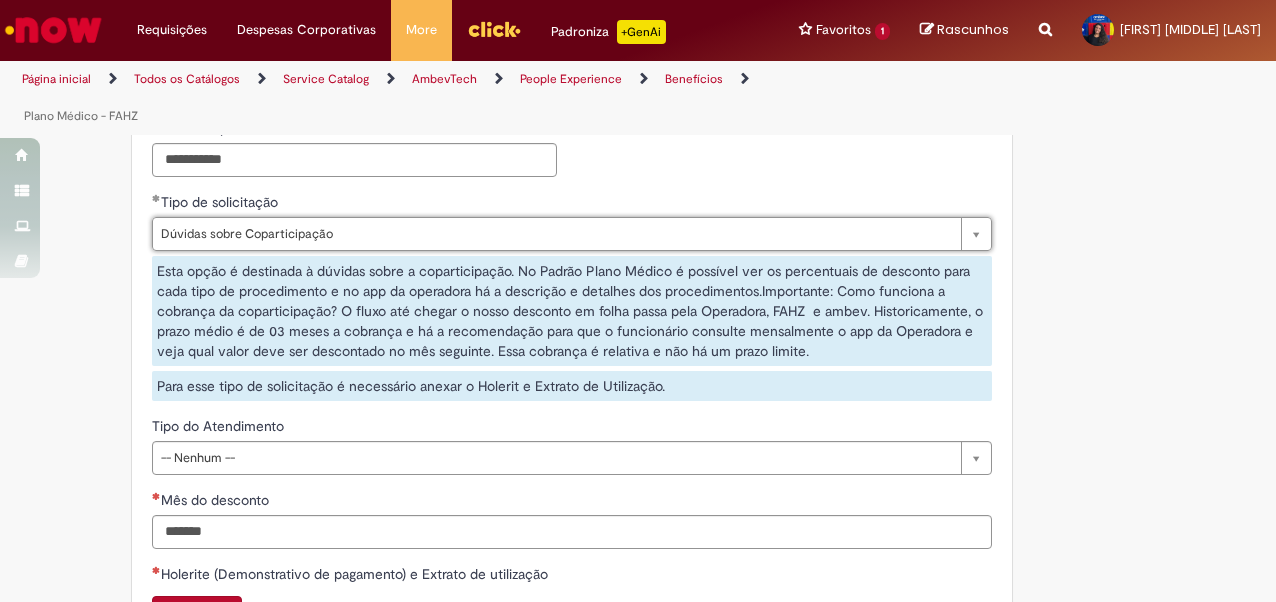 scroll, scrollTop: 0, scrollLeft: 0, axis: both 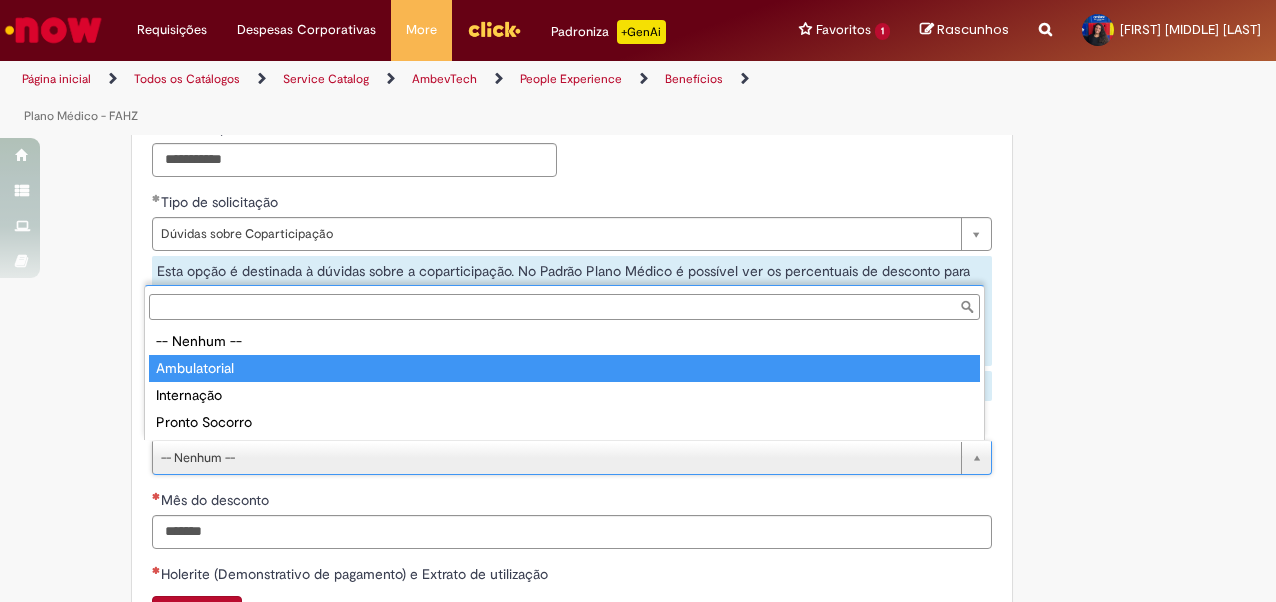type on "**********" 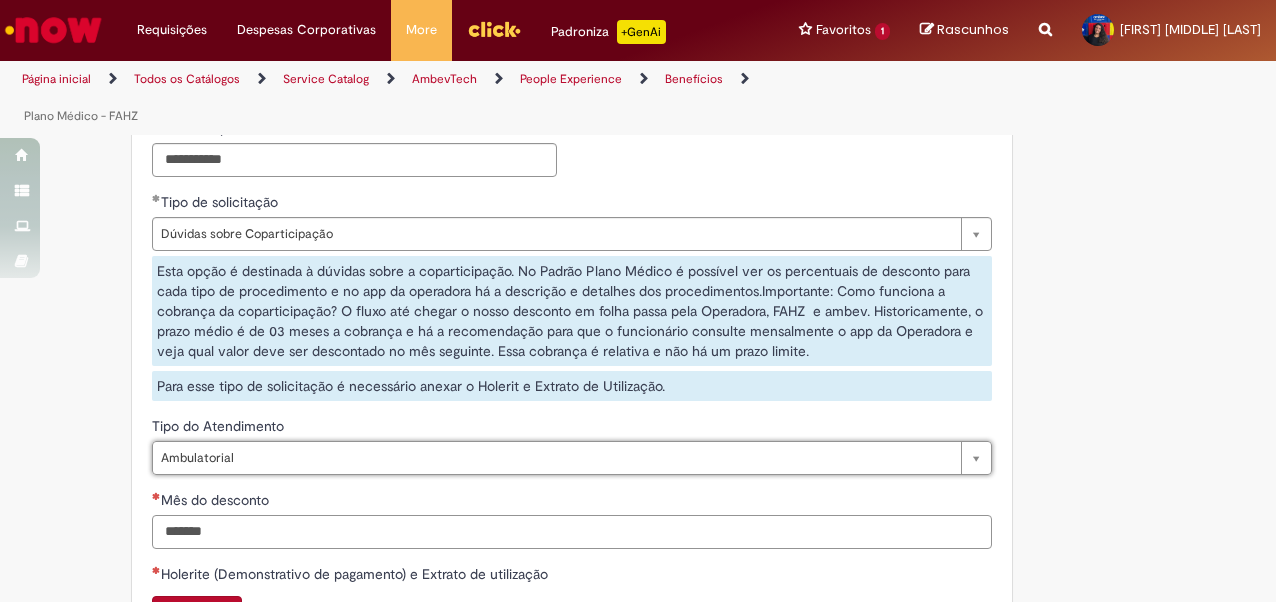 click on "Mês do desconto" at bounding box center [572, 532] 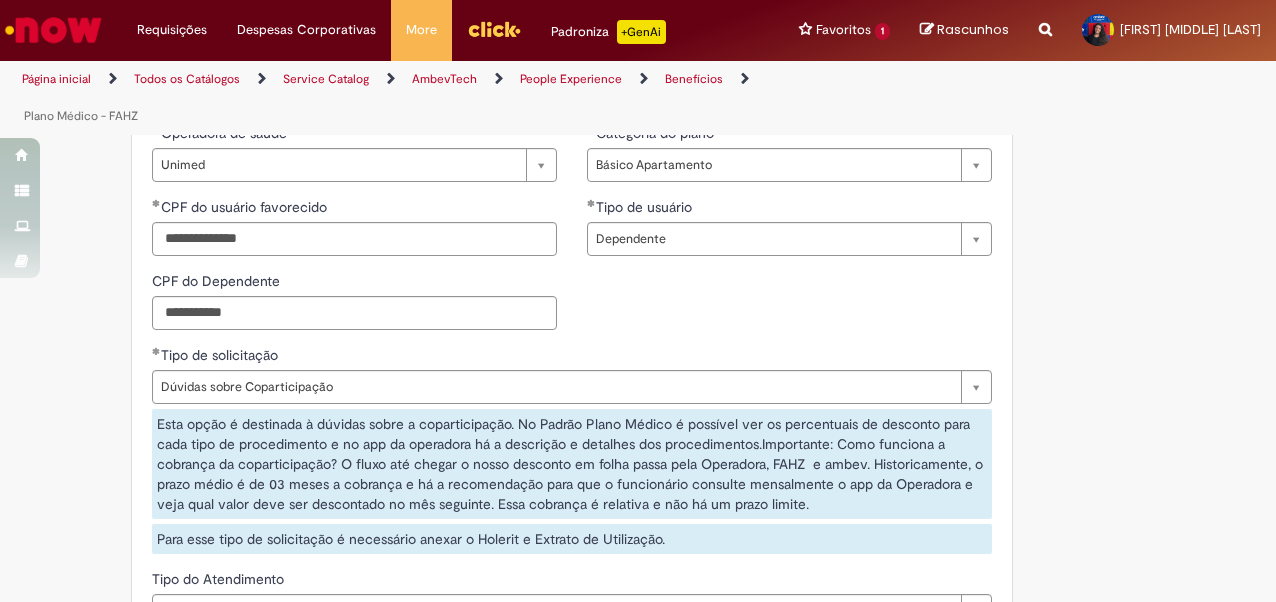 scroll, scrollTop: 1238, scrollLeft: 0, axis: vertical 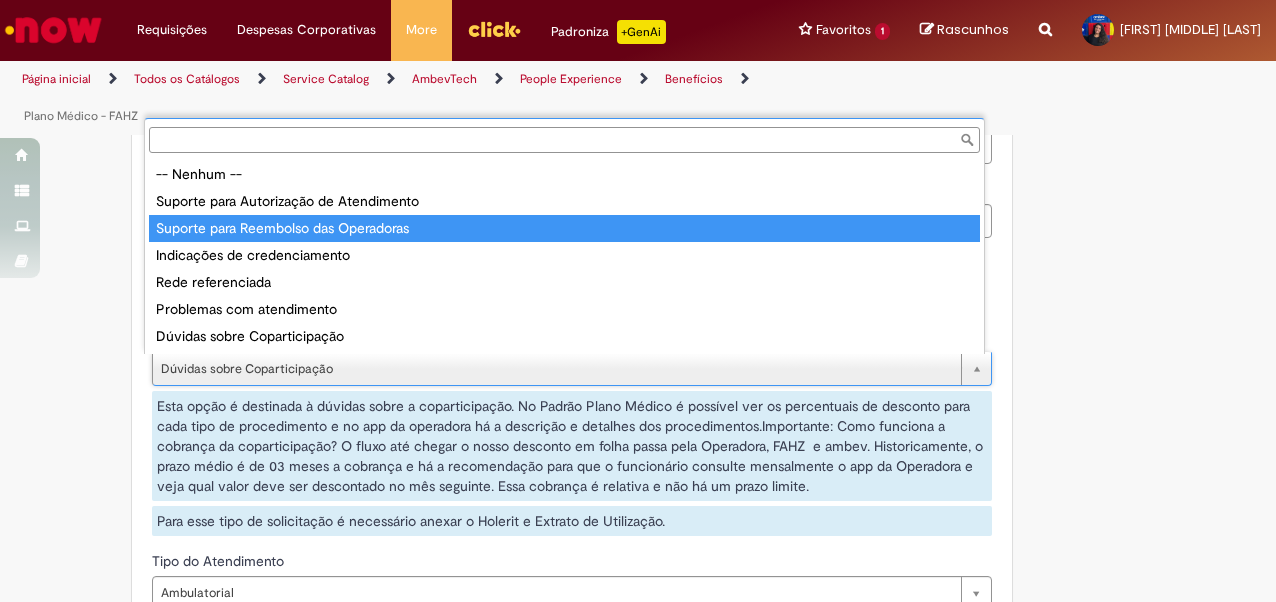 type on "**********" 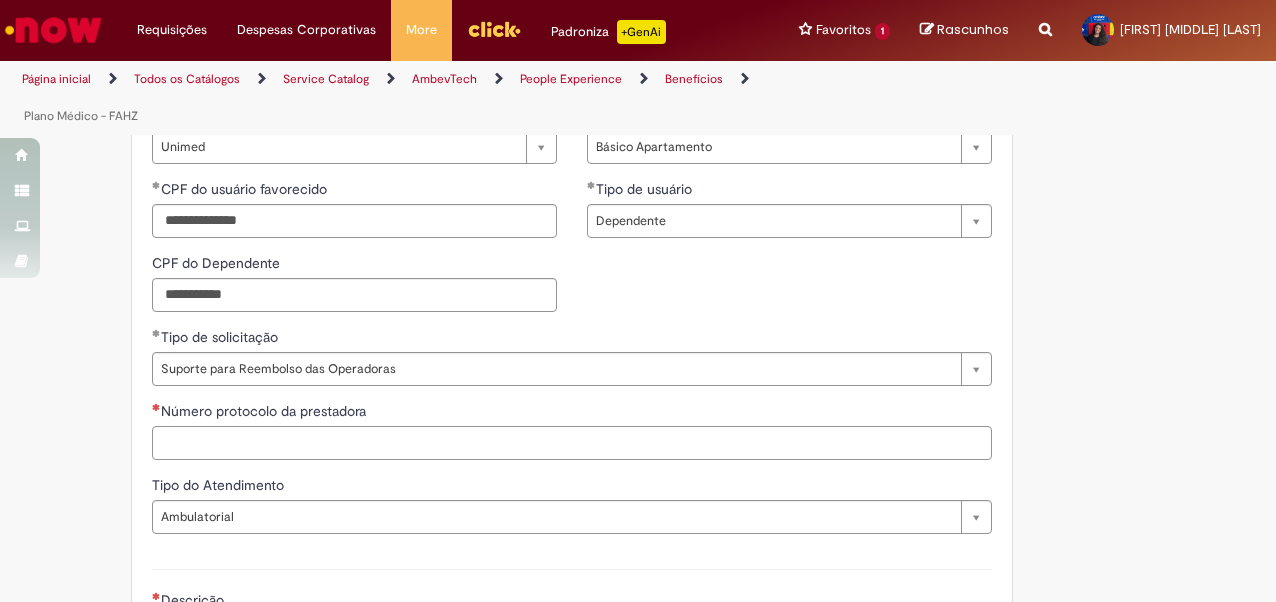 click on "Número protocolo da prestadora" at bounding box center (572, 443) 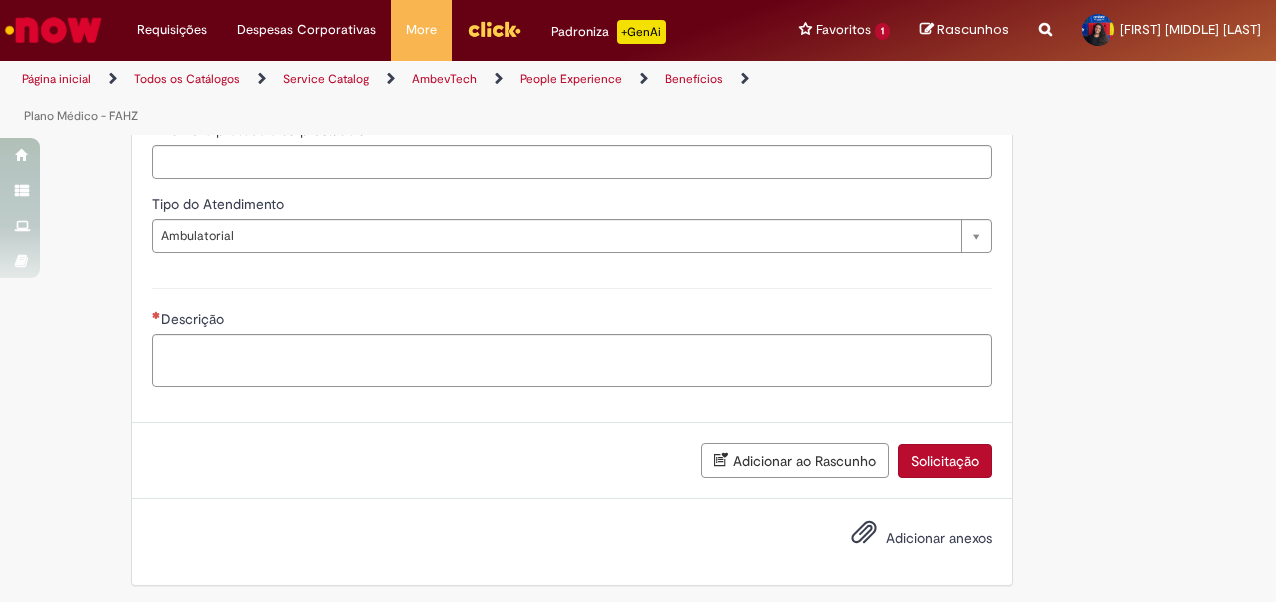 scroll, scrollTop: 1520, scrollLeft: 0, axis: vertical 